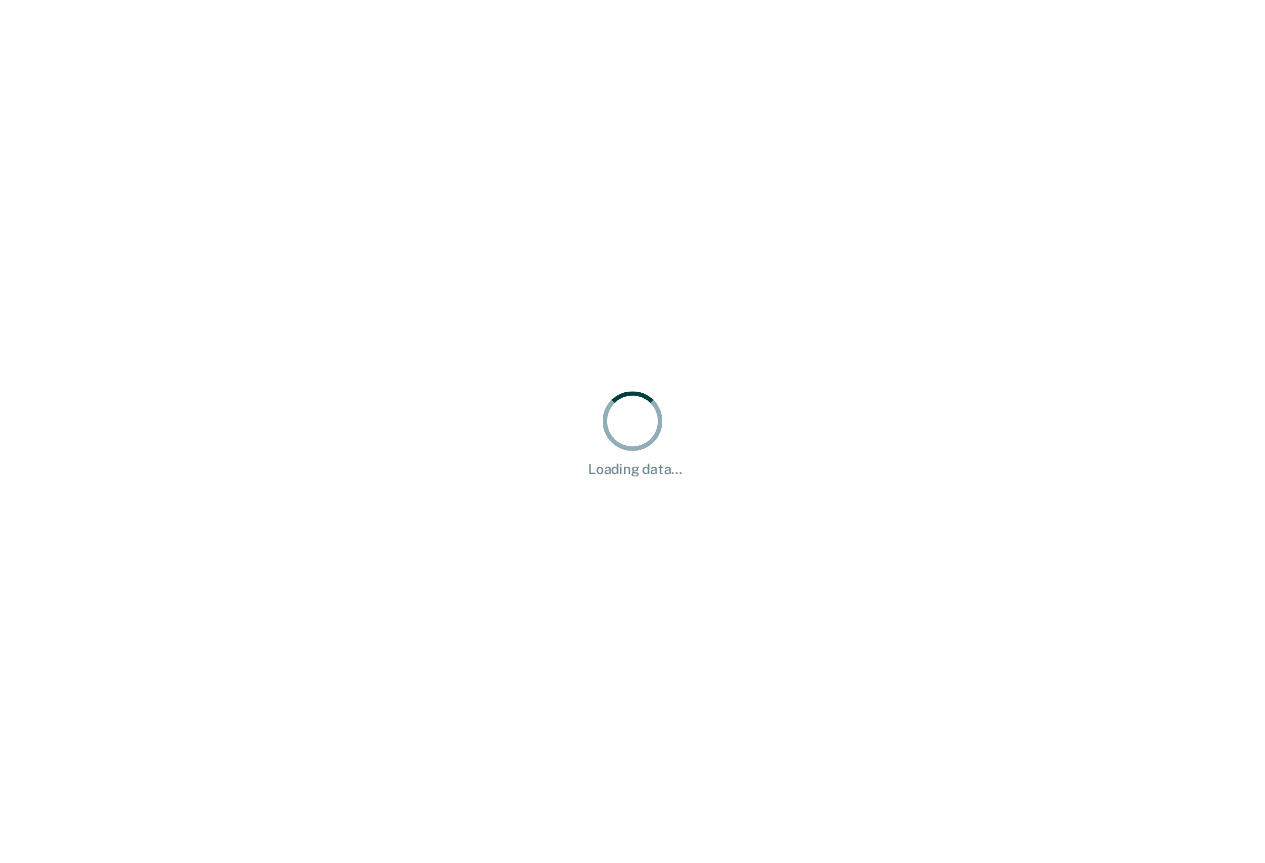 scroll, scrollTop: 0, scrollLeft: 0, axis: both 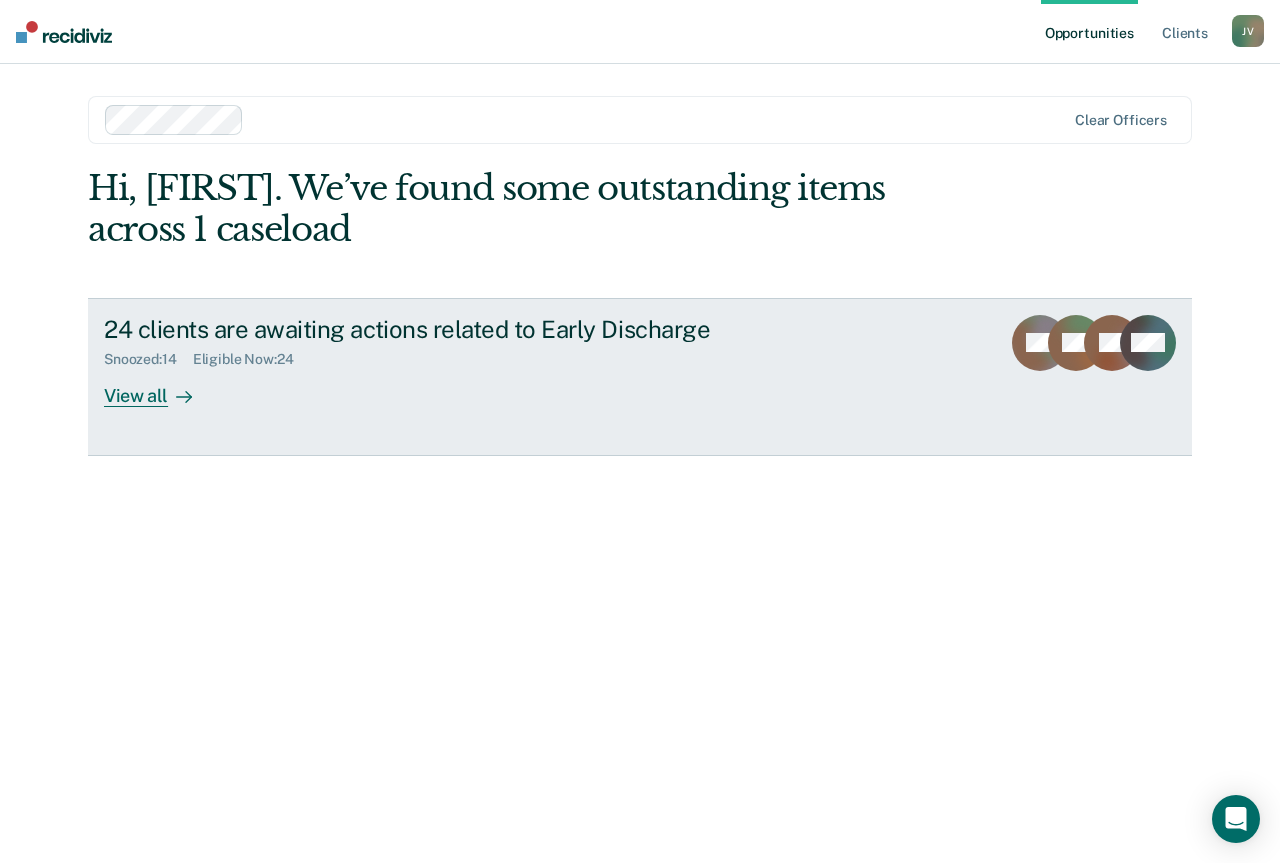 click on "View all" at bounding box center (160, 387) 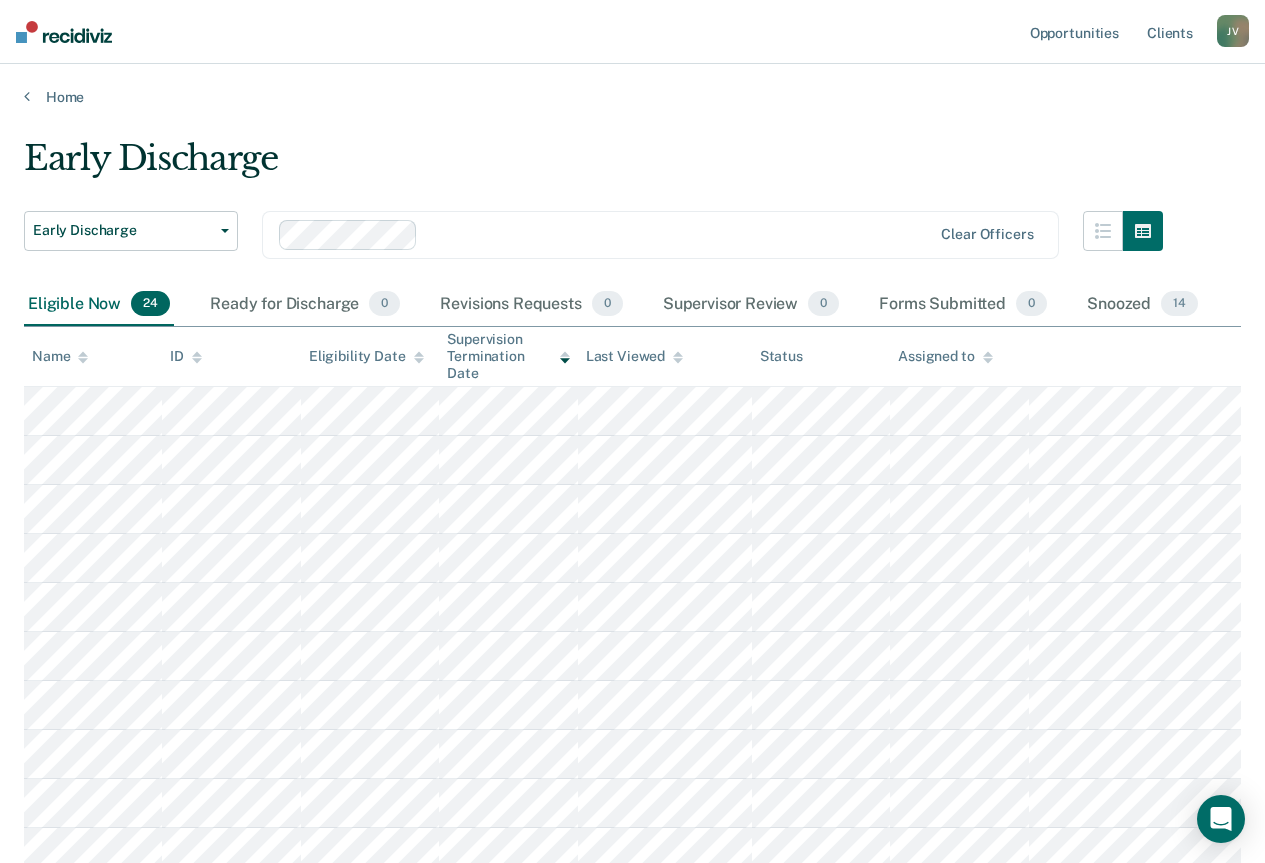 click on "Eligibility Date" at bounding box center [366, 356] 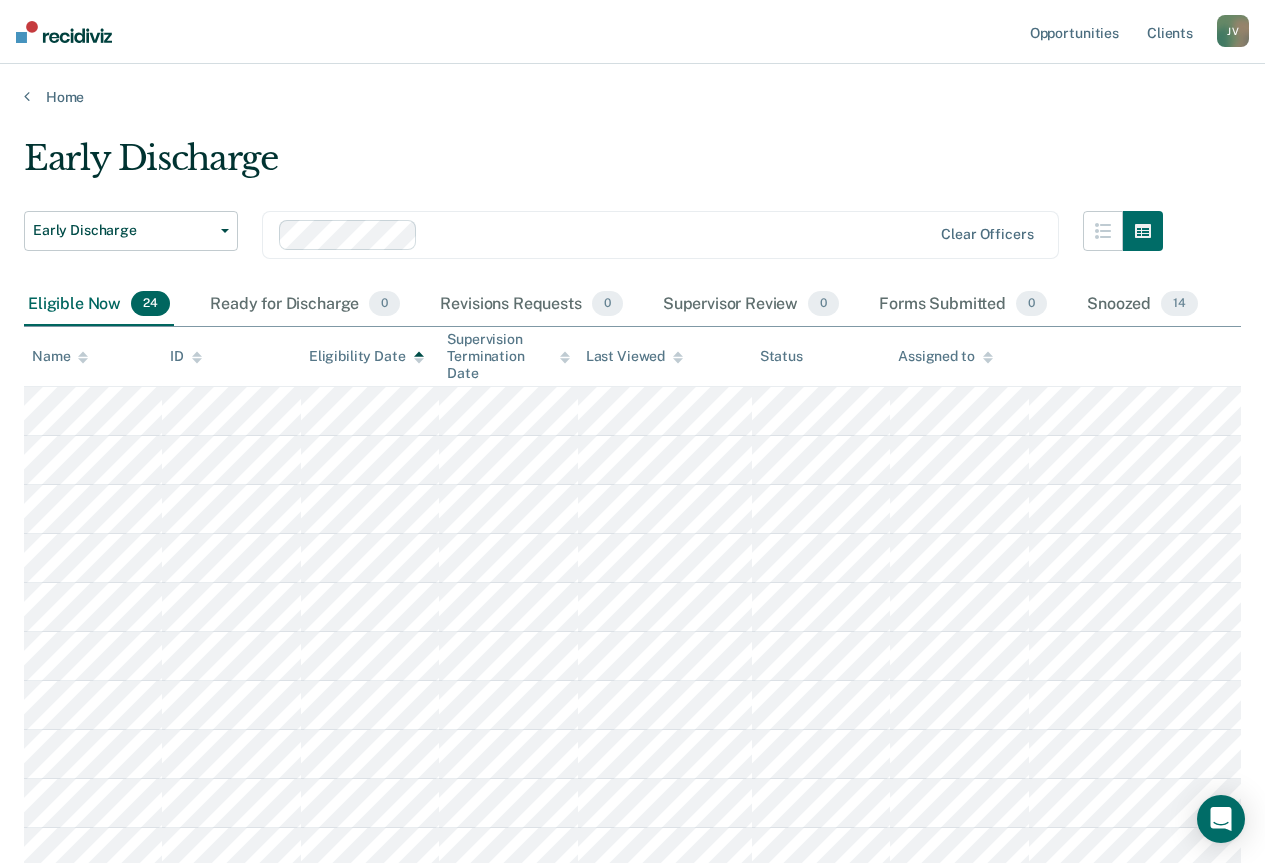 click on "Eligibility Date" at bounding box center (366, 356) 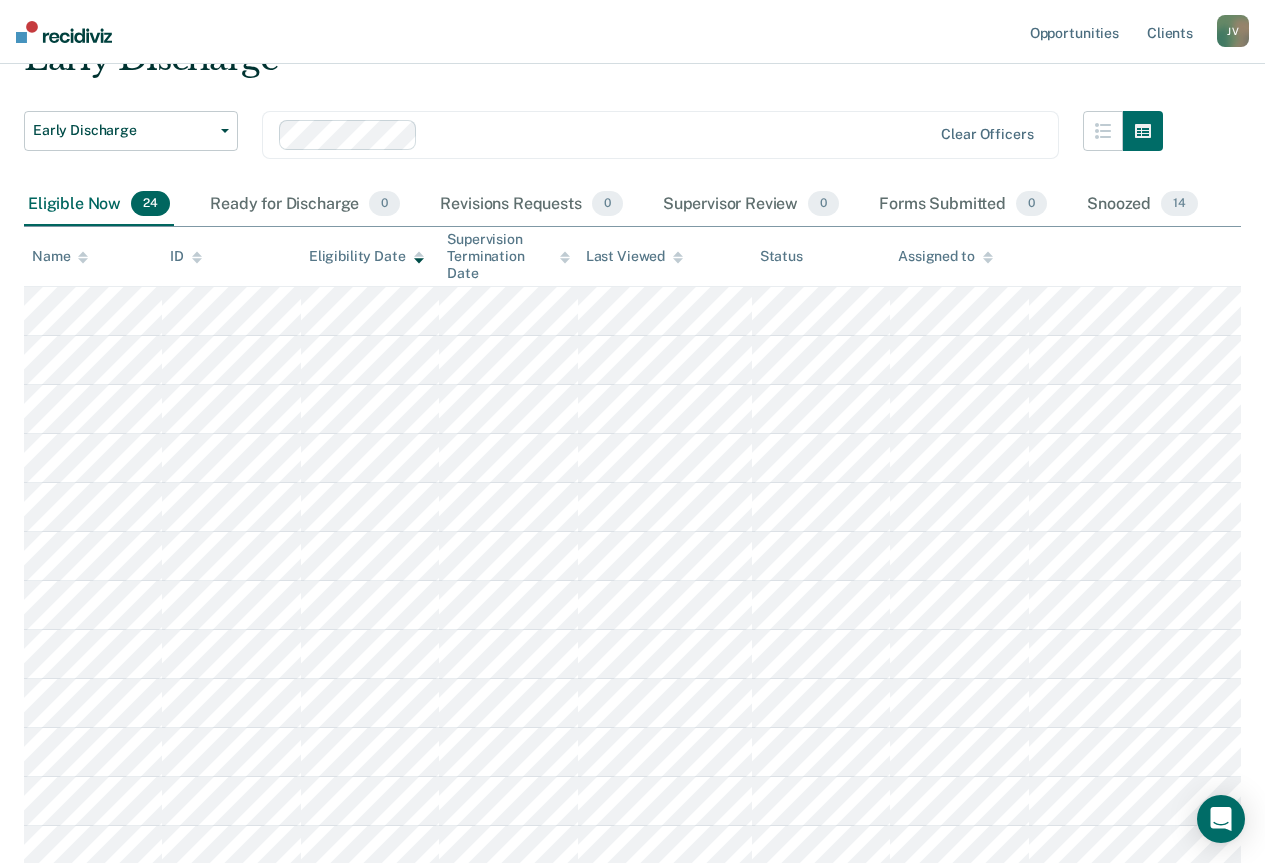 scroll, scrollTop: 200, scrollLeft: 0, axis: vertical 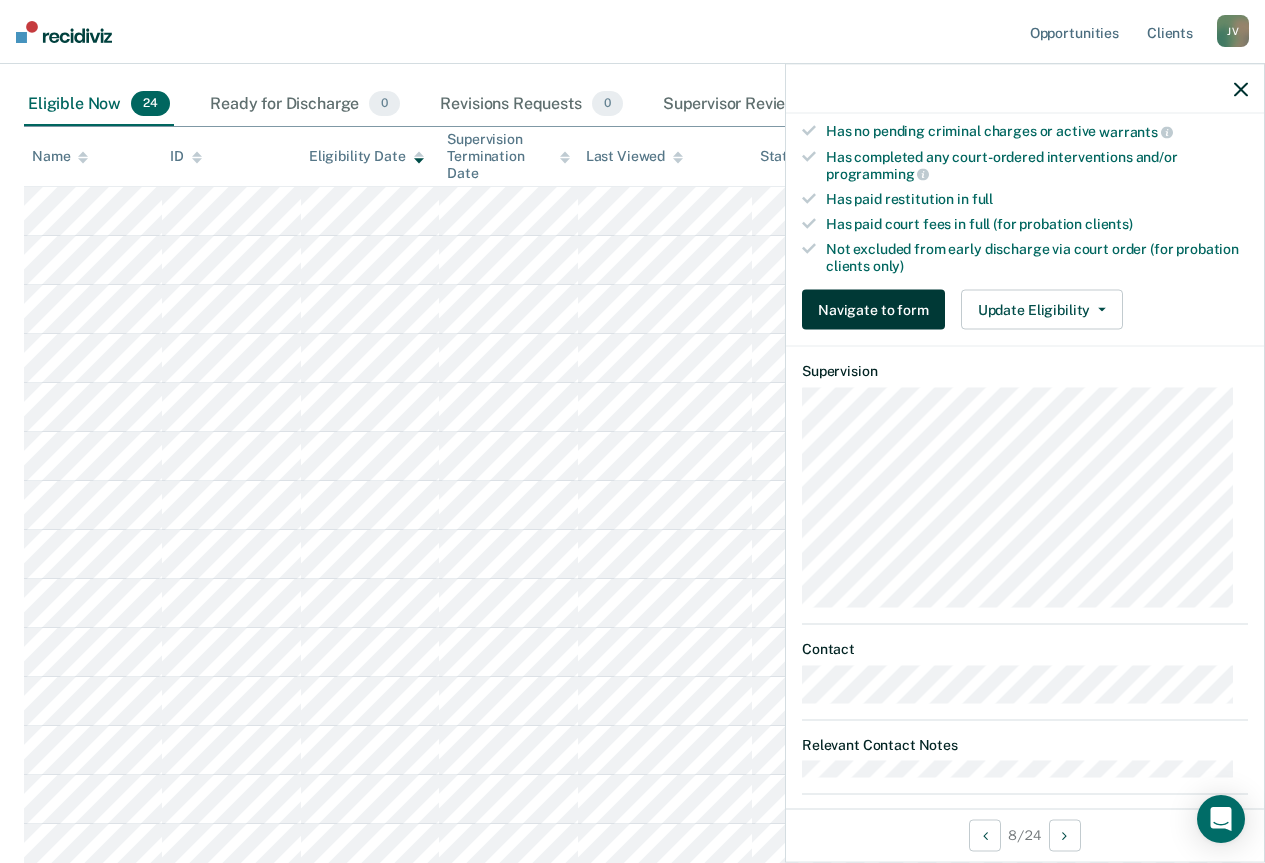 click on "Navigate to form" at bounding box center [873, 310] 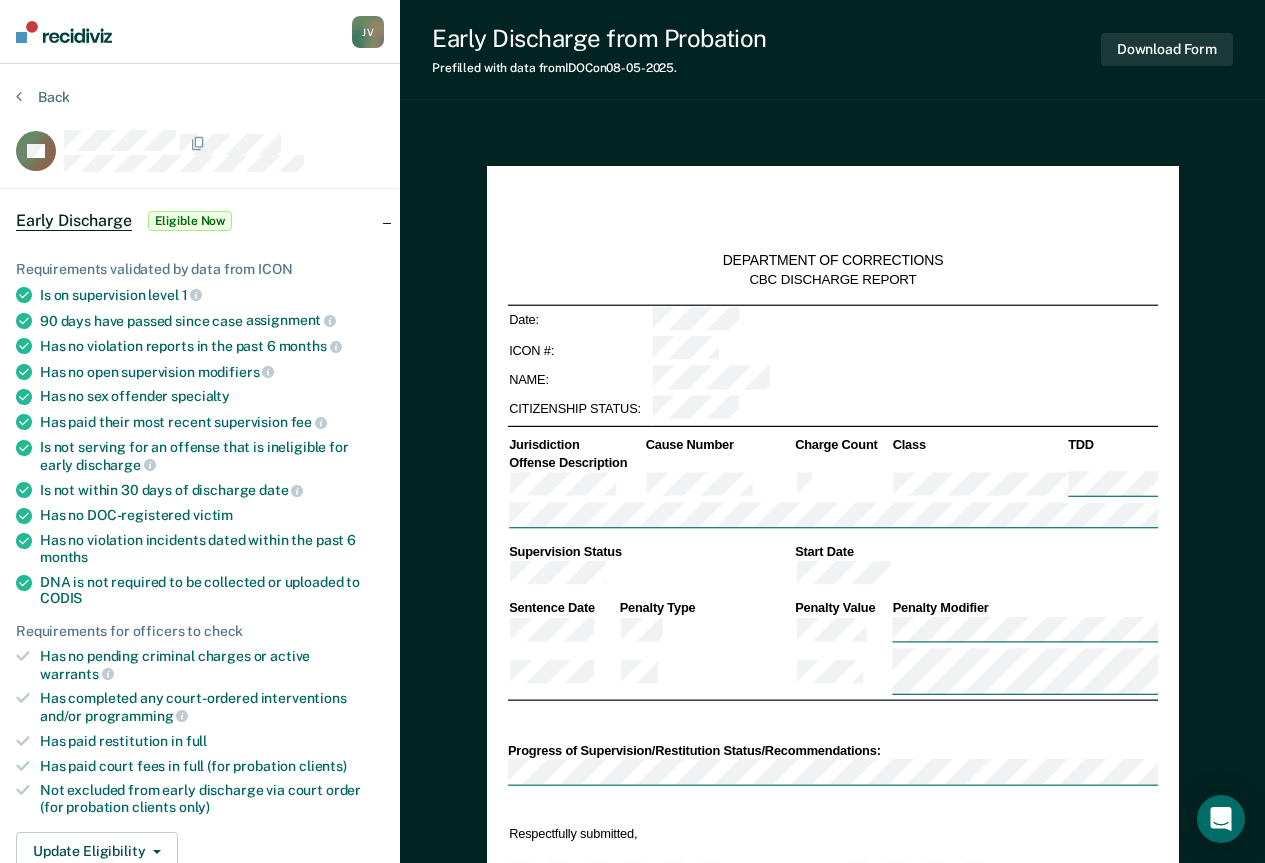 scroll, scrollTop: 200, scrollLeft: 0, axis: vertical 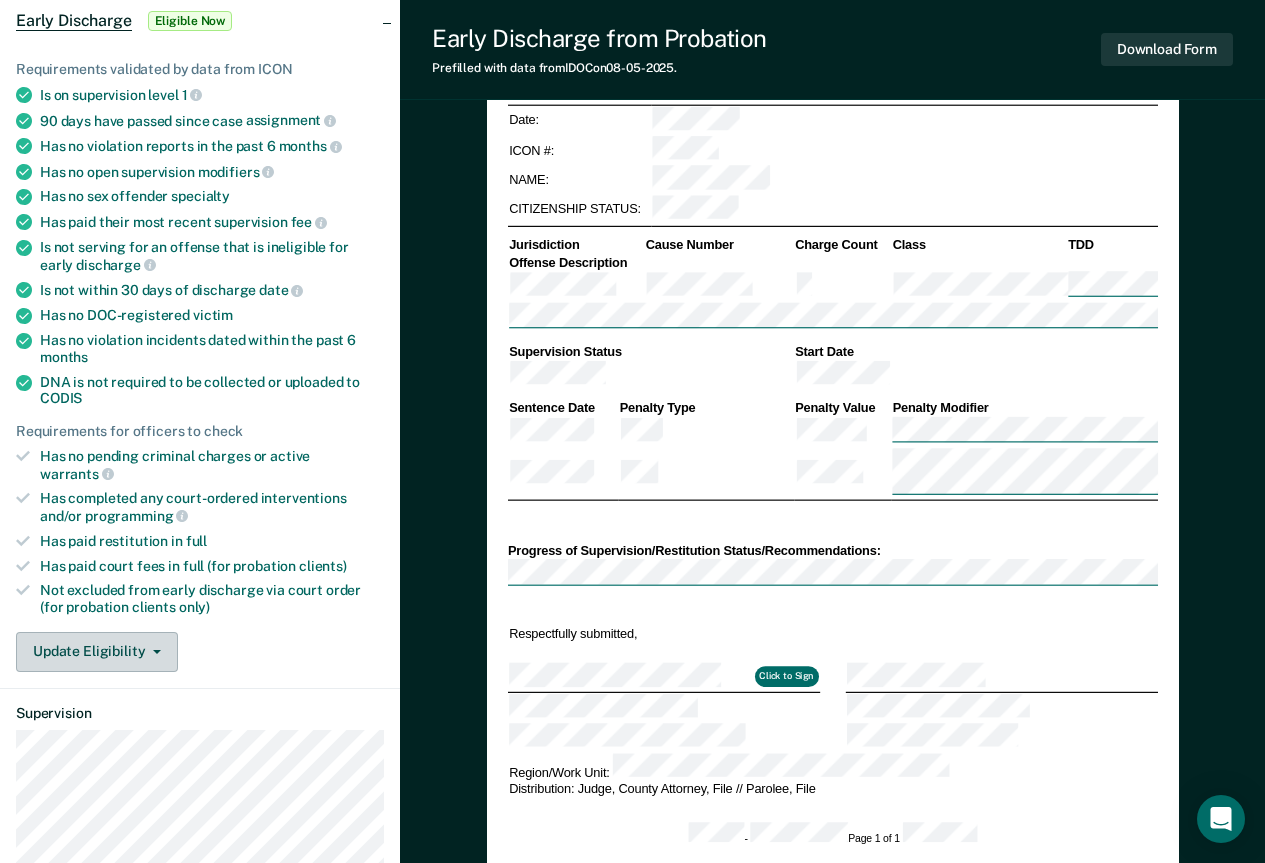 click on "Update Eligibility" at bounding box center [97, 652] 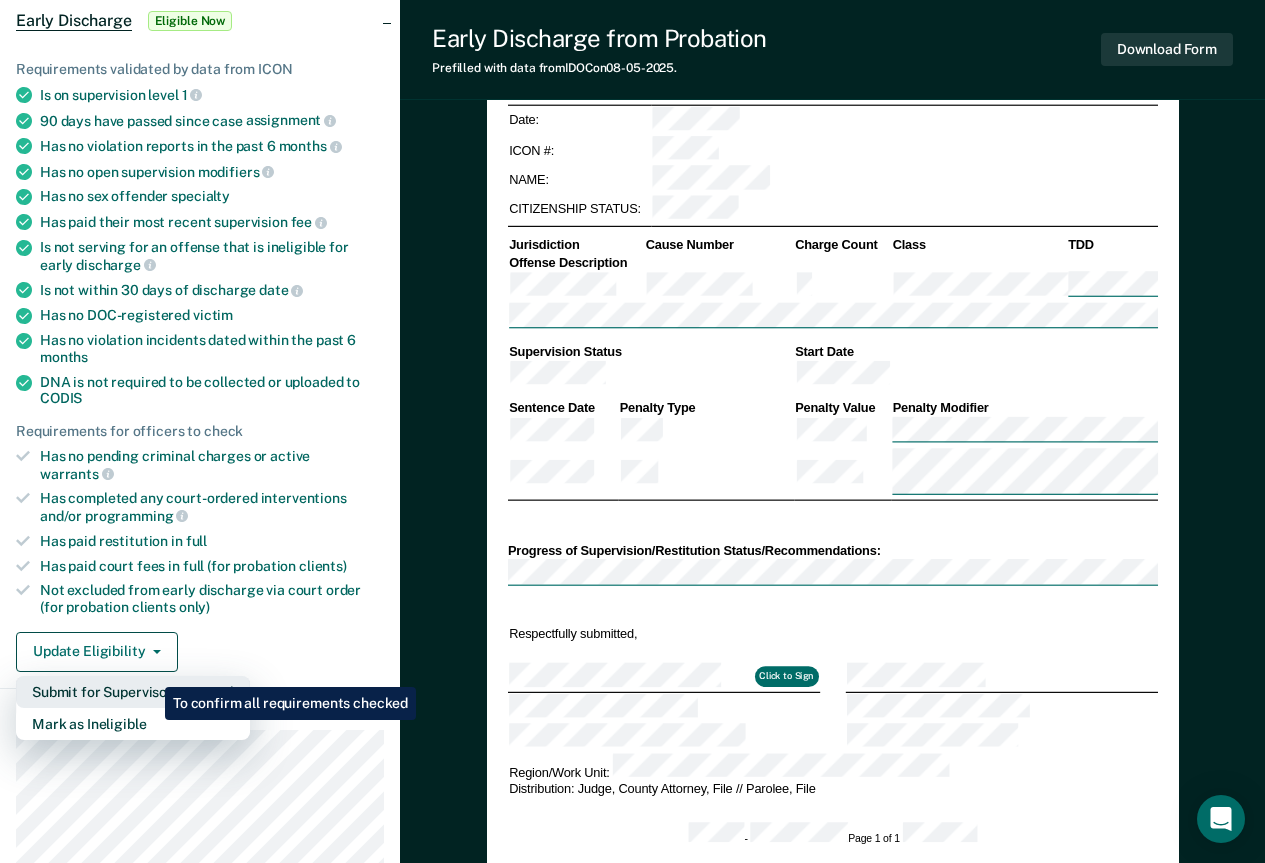 click on "Submit for Supervisor Approval" at bounding box center (133, 692) 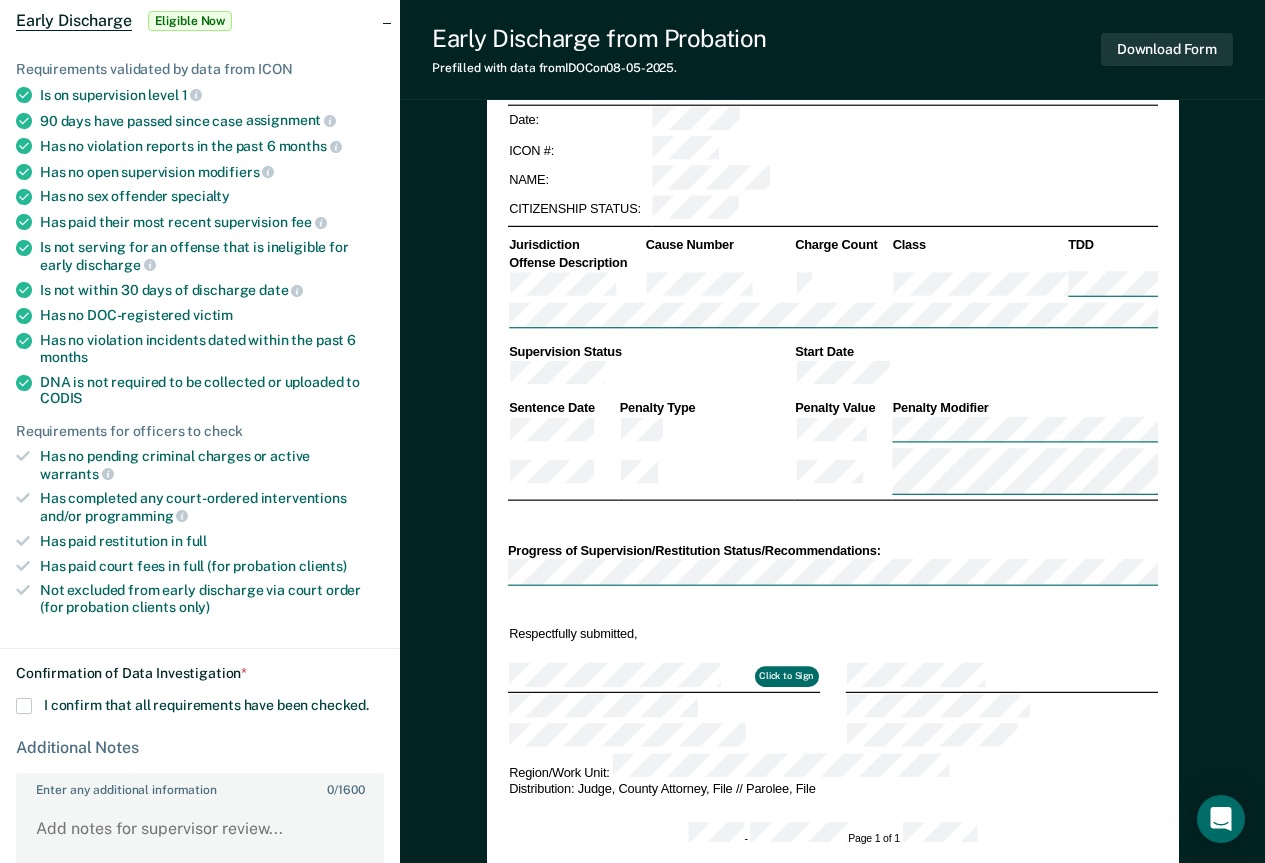 click at bounding box center [24, 706] 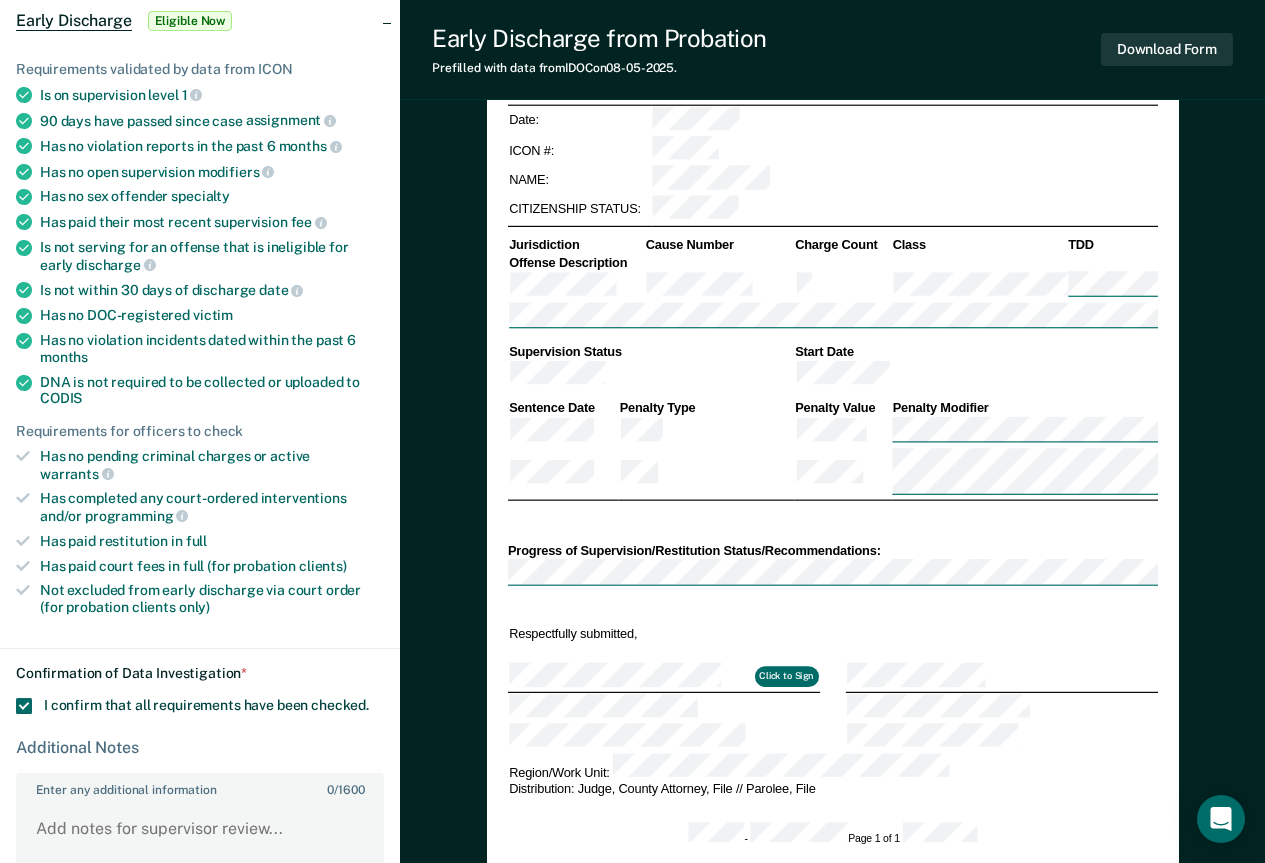 scroll, scrollTop: 500, scrollLeft: 0, axis: vertical 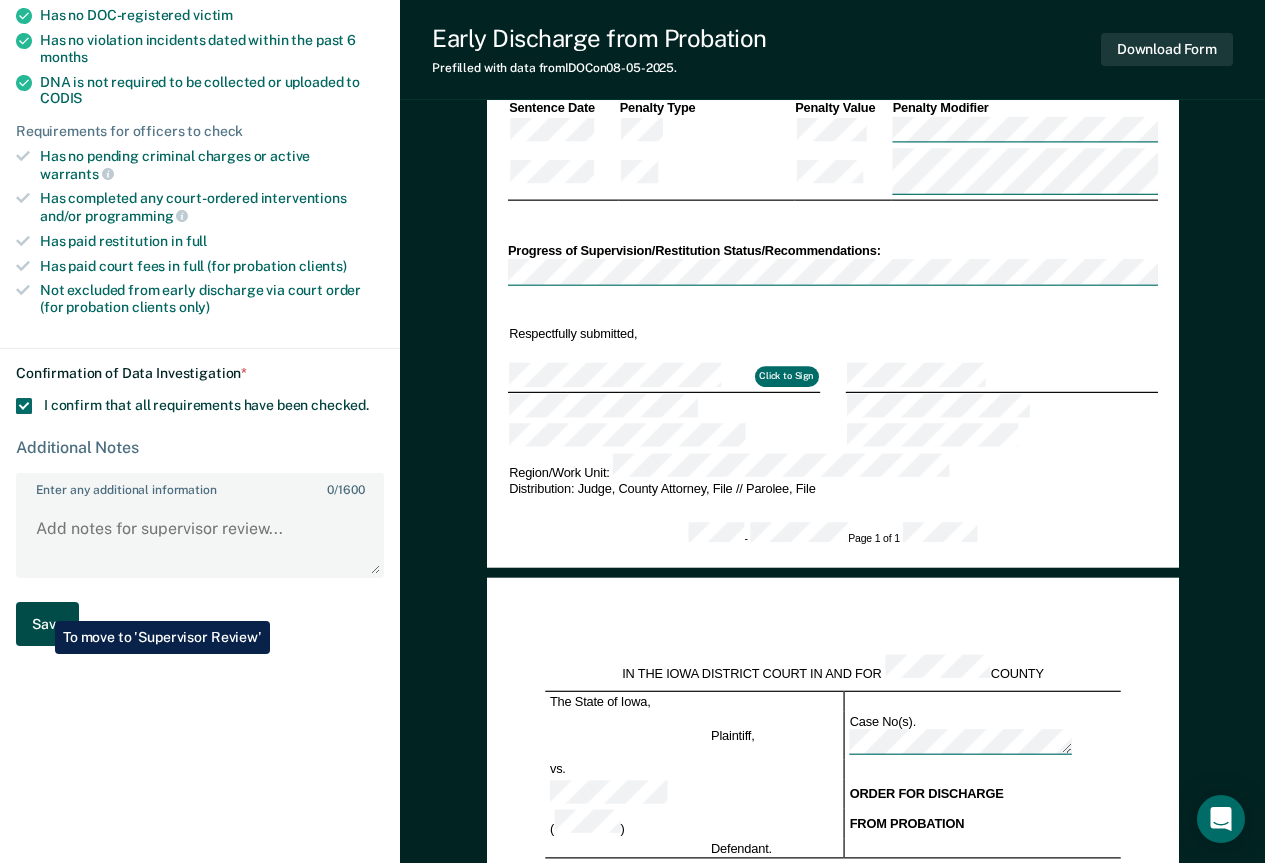 click on "Save" at bounding box center [47, 624] 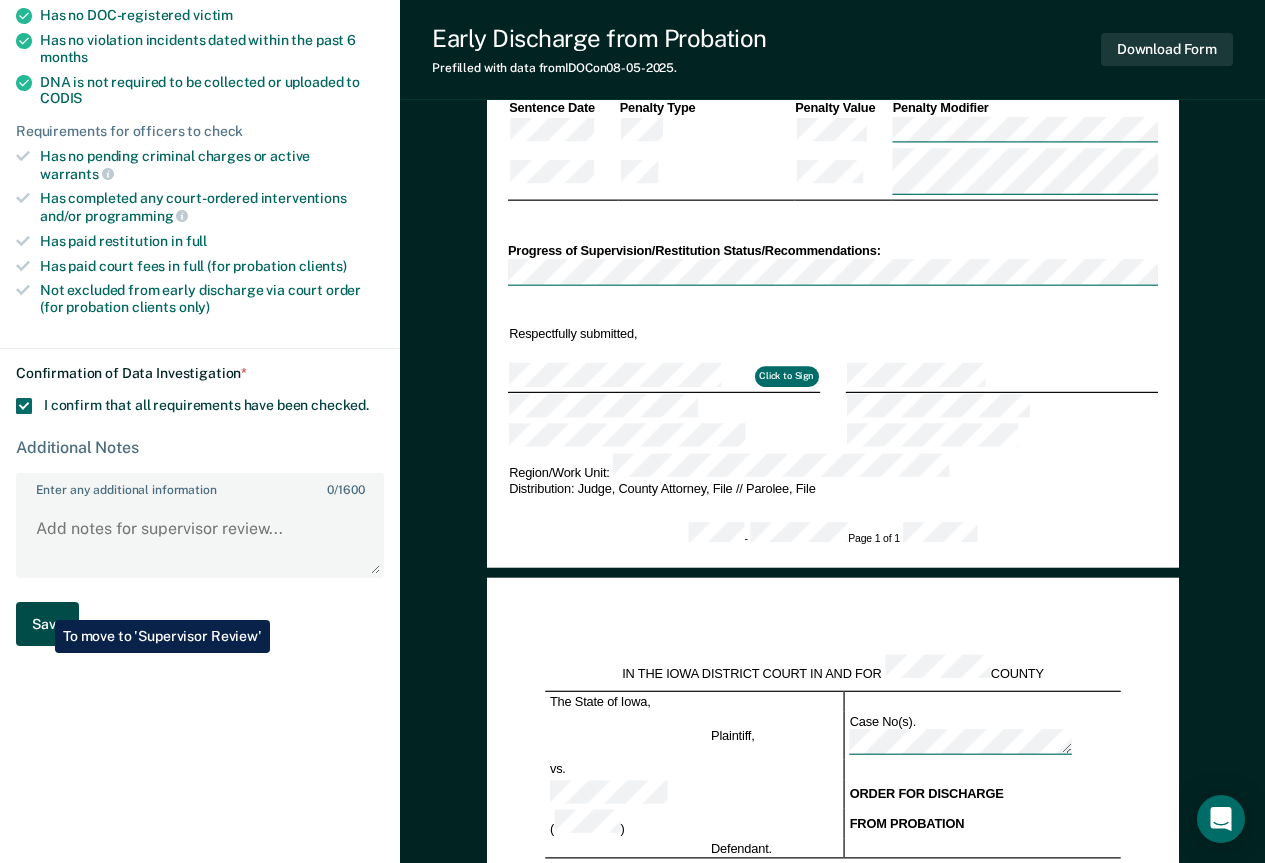 type on "x" 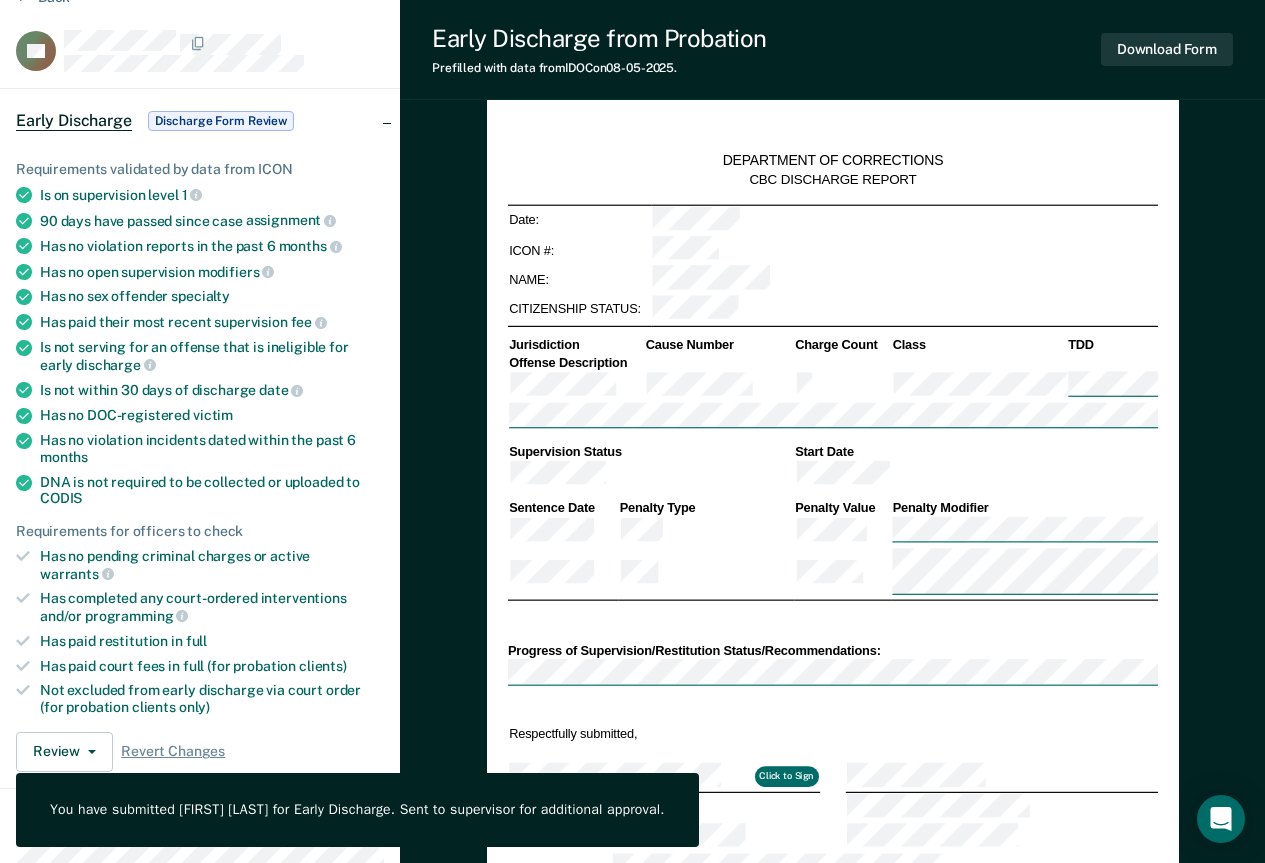 scroll, scrollTop: 0, scrollLeft: 0, axis: both 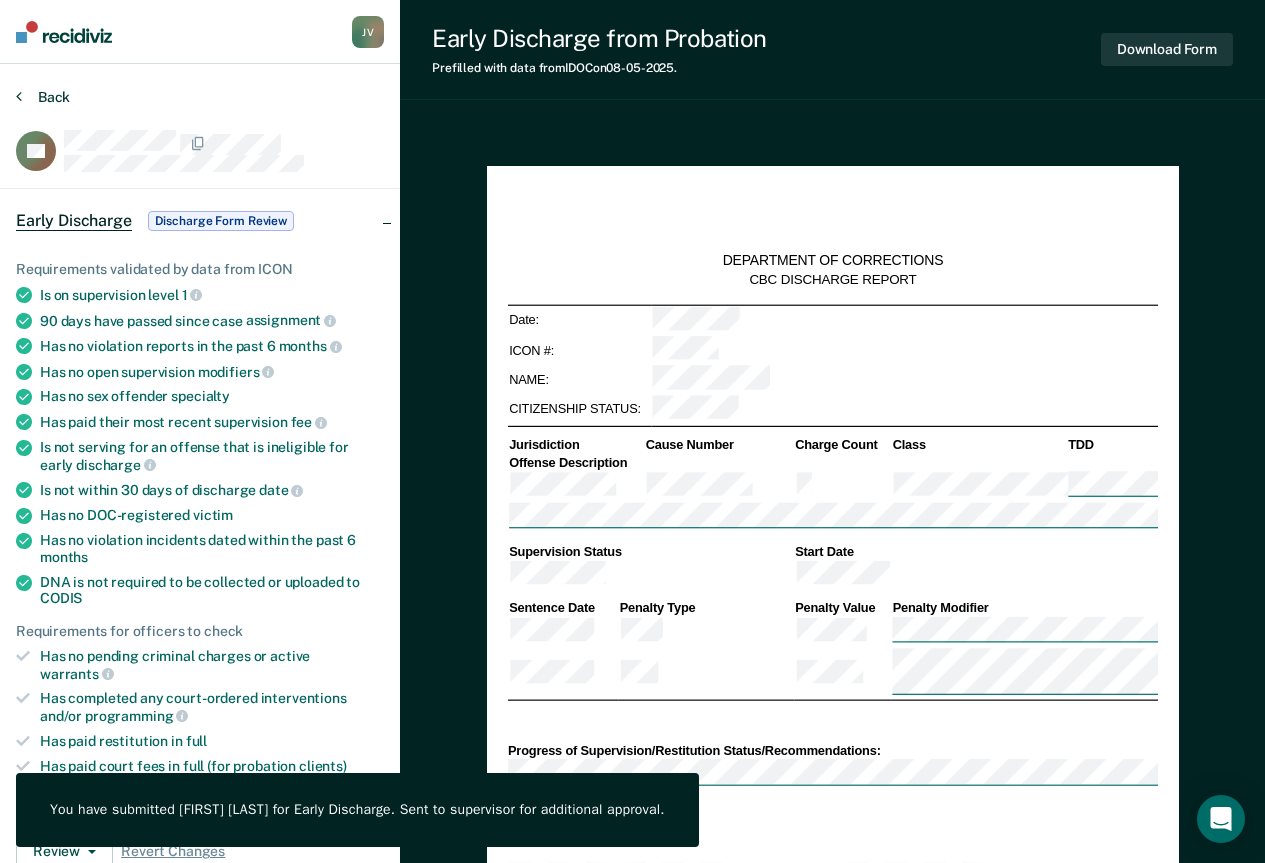 click on "Back" at bounding box center [43, 97] 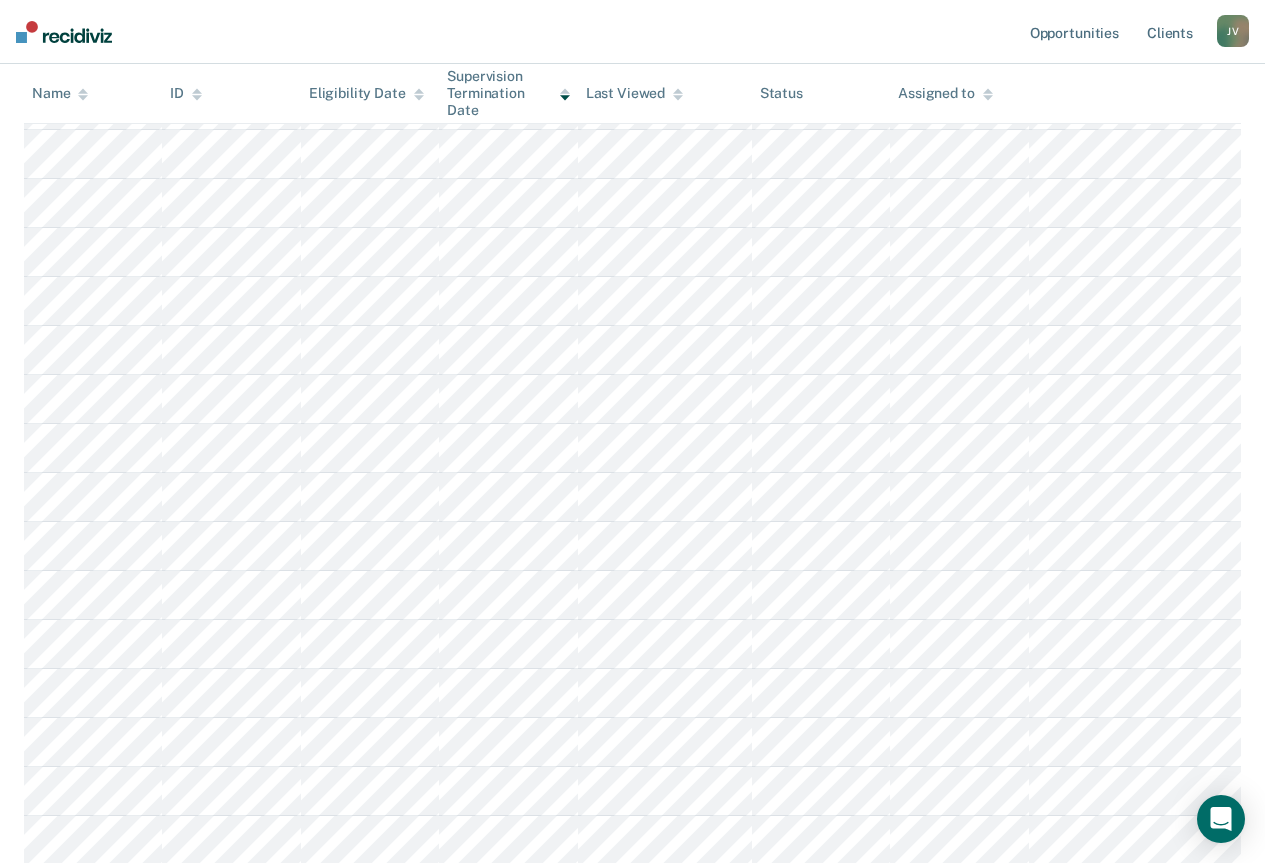 scroll, scrollTop: 700, scrollLeft: 0, axis: vertical 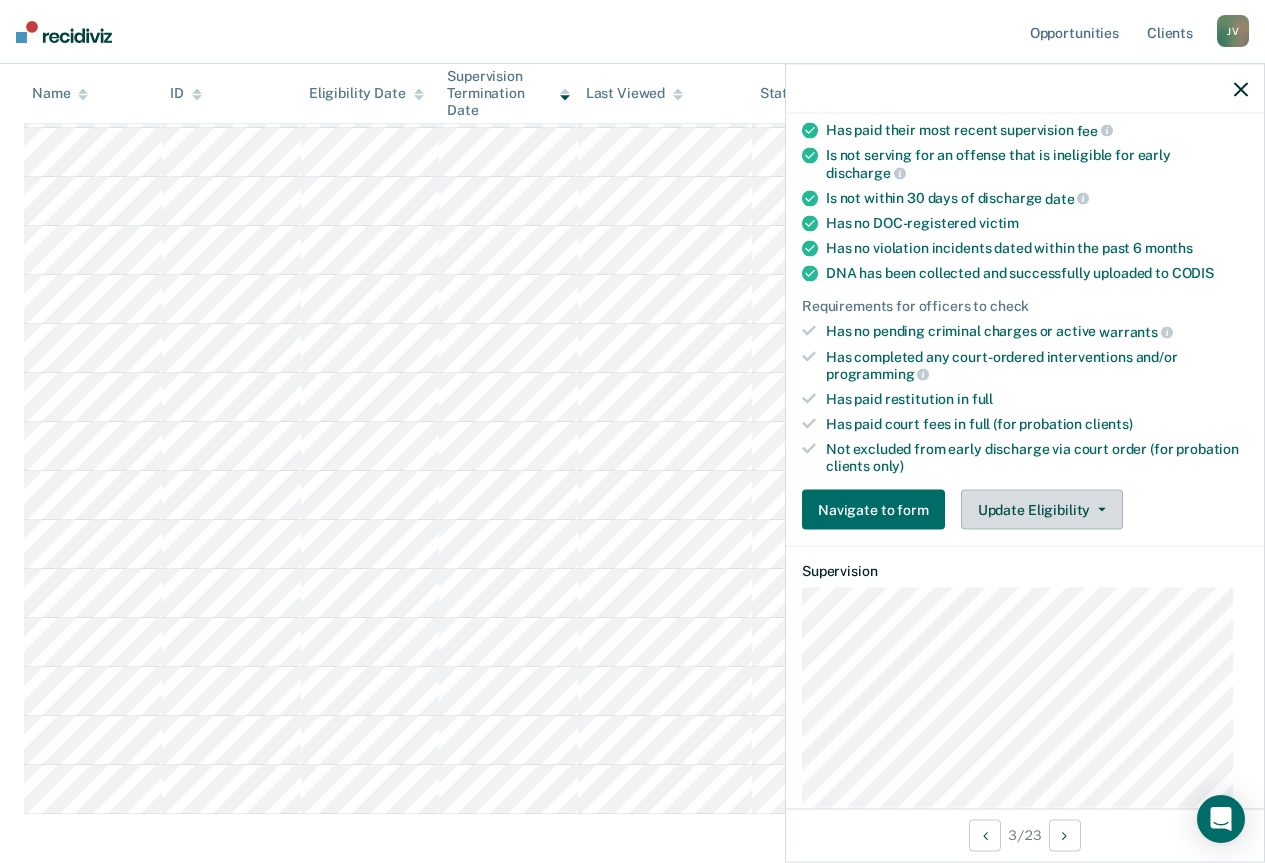 click on "Update Eligibility" at bounding box center [1042, 510] 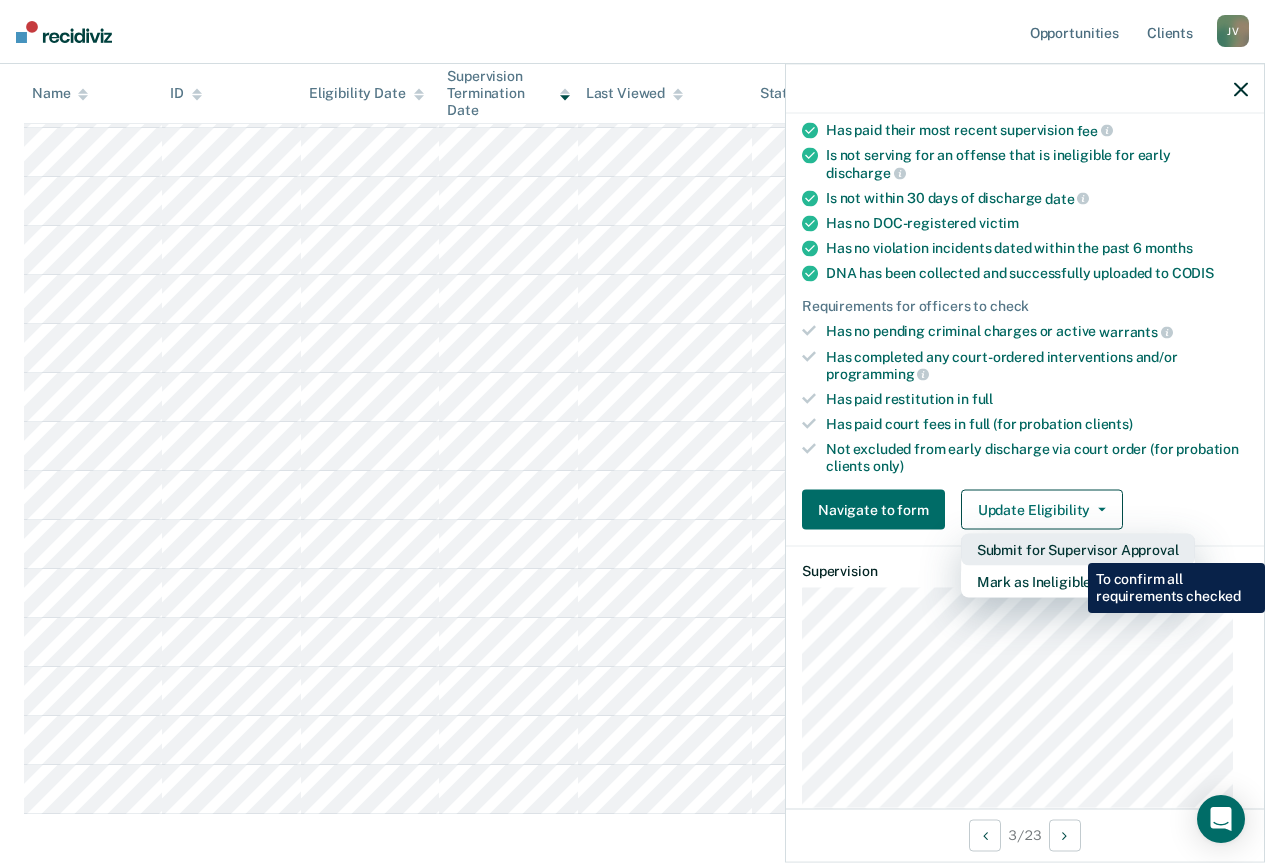 click on "Submit for Supervisor Approval" at bounding box center [1078, 550] 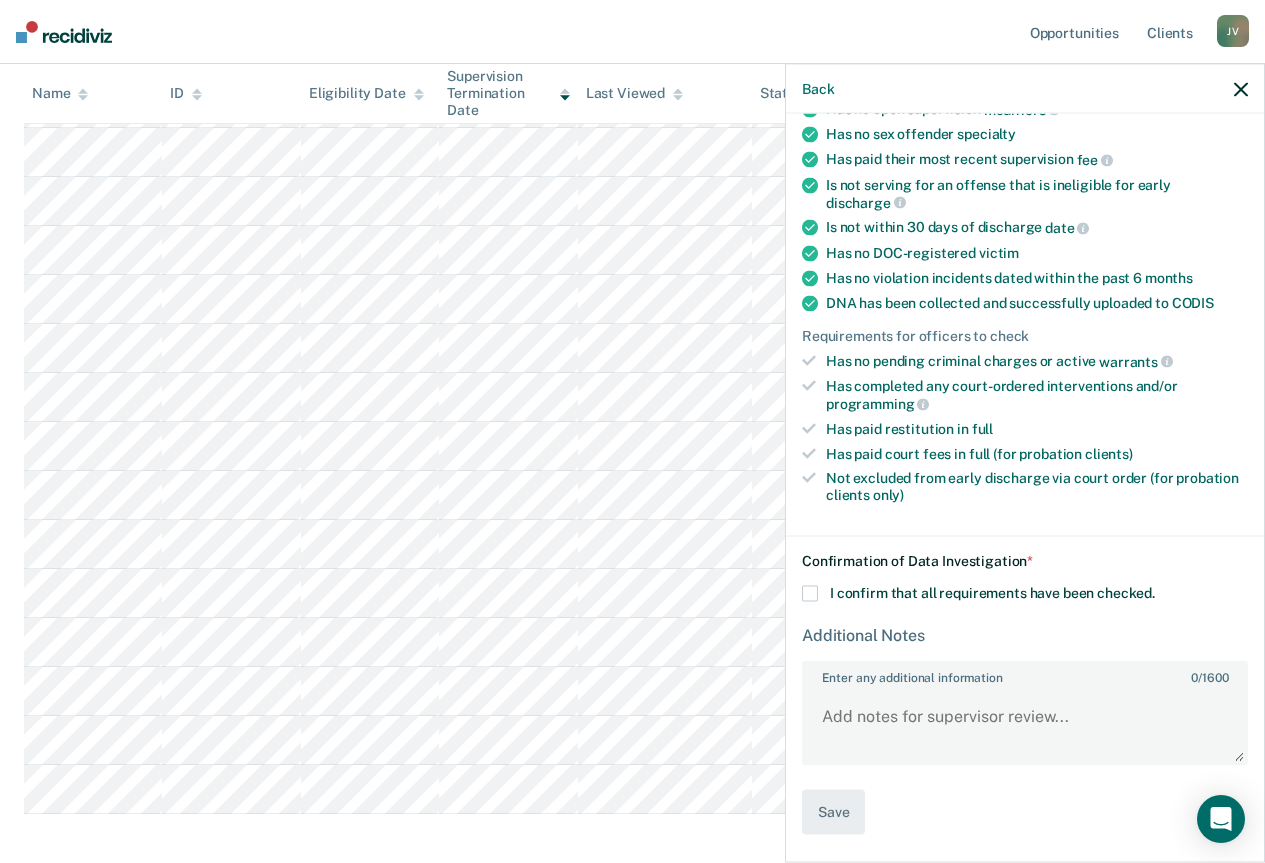 scroll, scrollTop: 268, scrollLeft: 0, axis: vertical 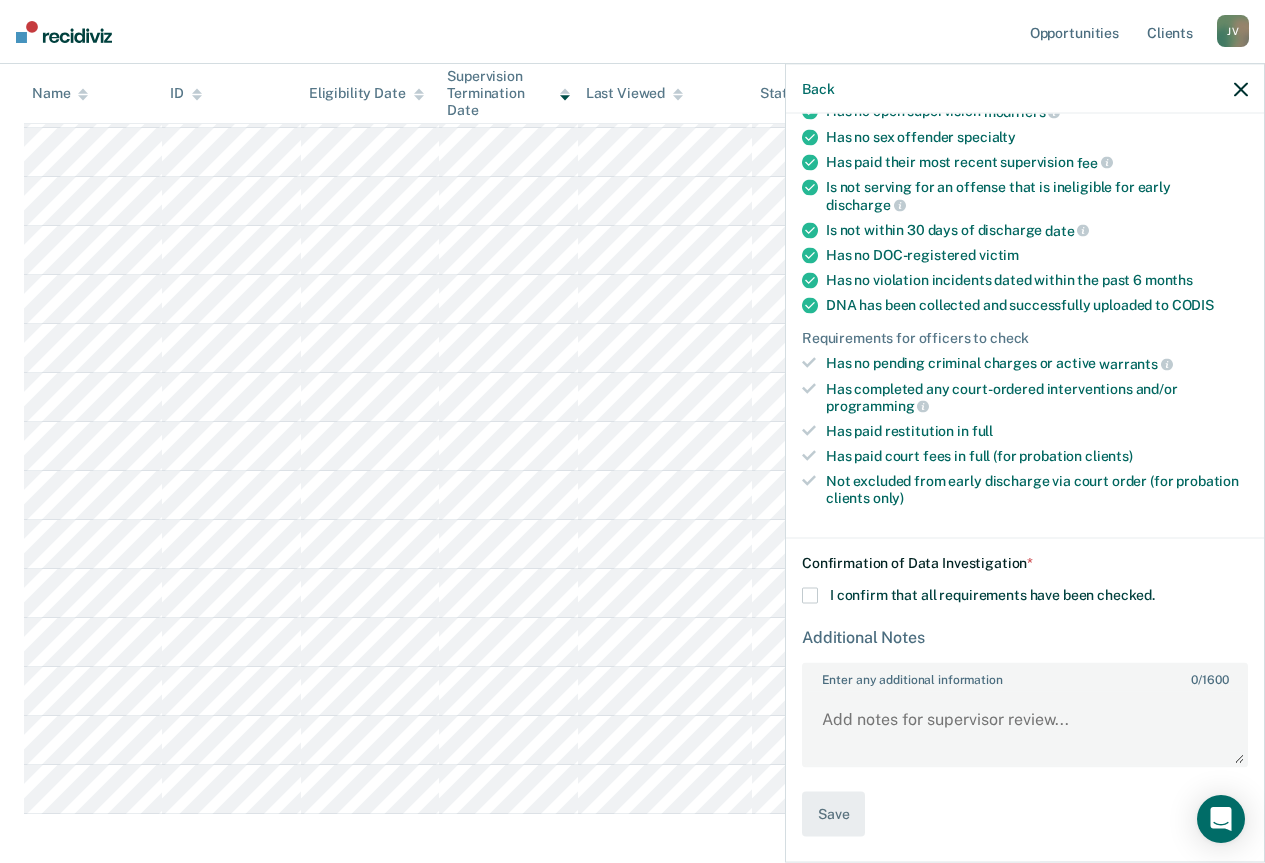 click at bounding box center [810, 596] 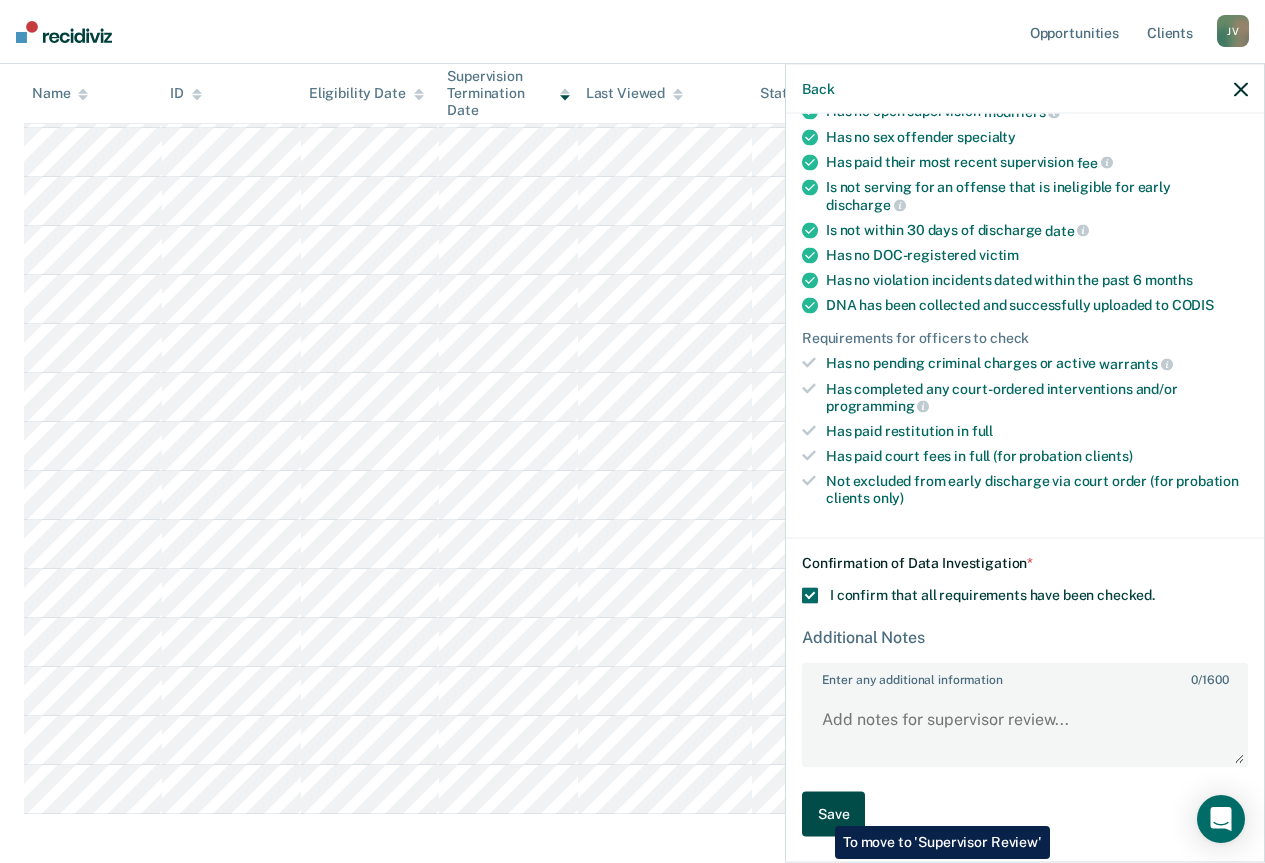 click on "Save" at bounding box center [833, 814] 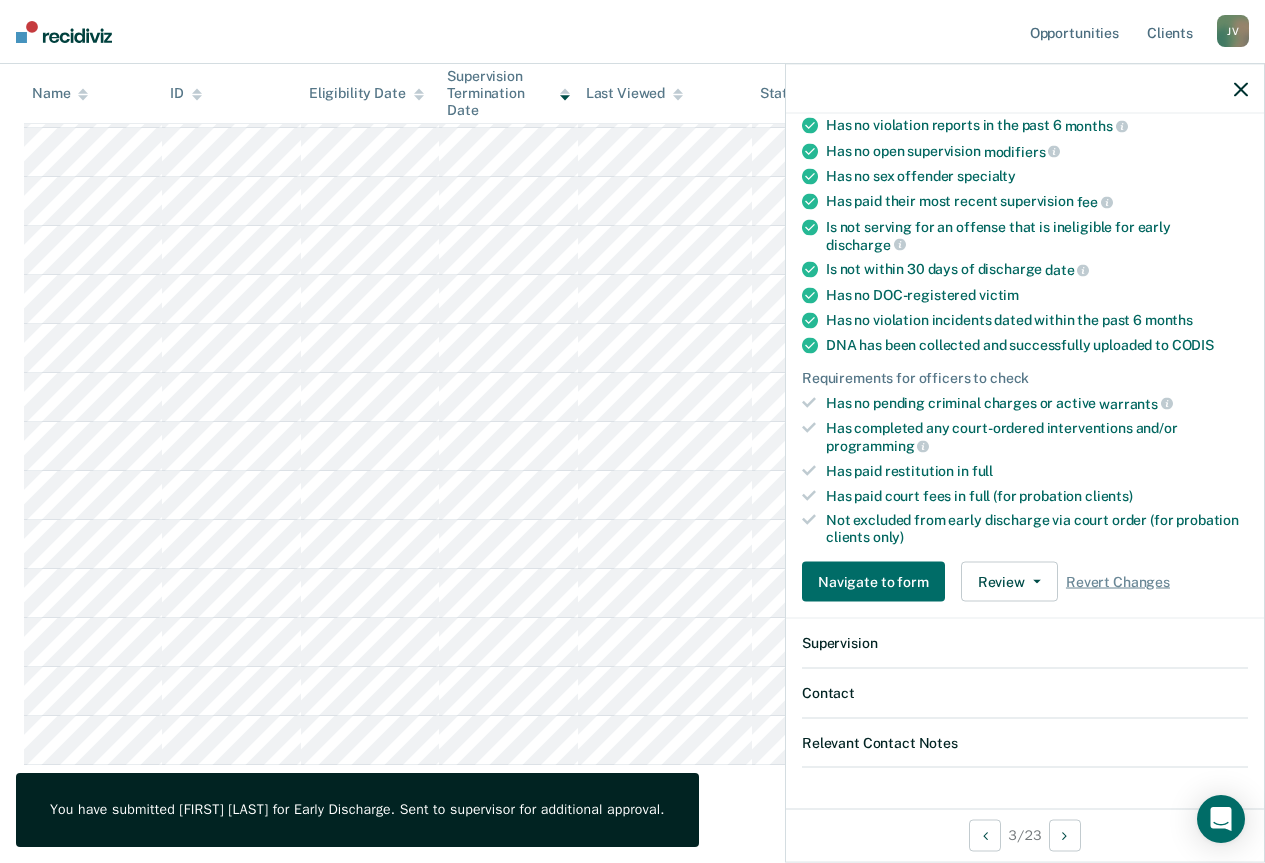 scroll, scrollTop: 210, scrollLeft: 0, axis: vertical 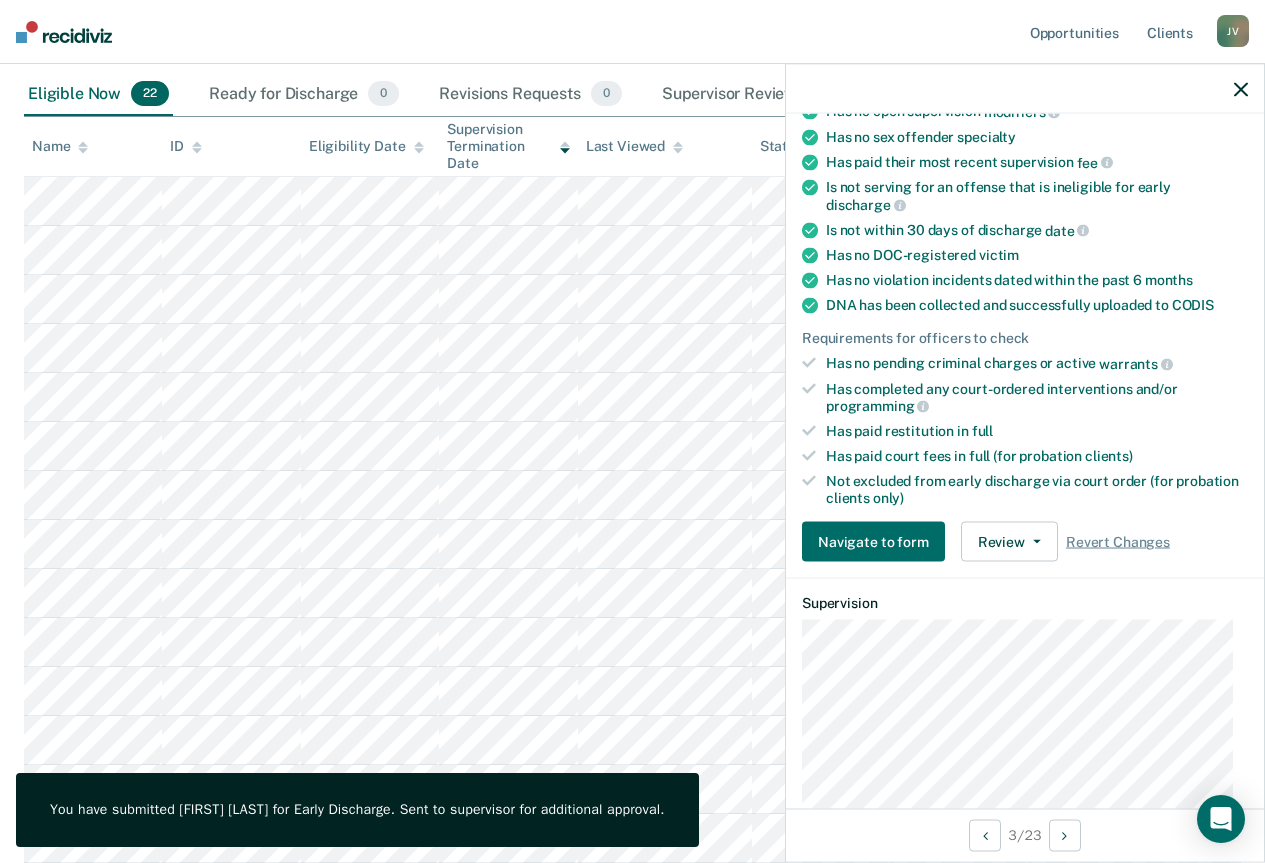 click at bounding box center (1025, 89) 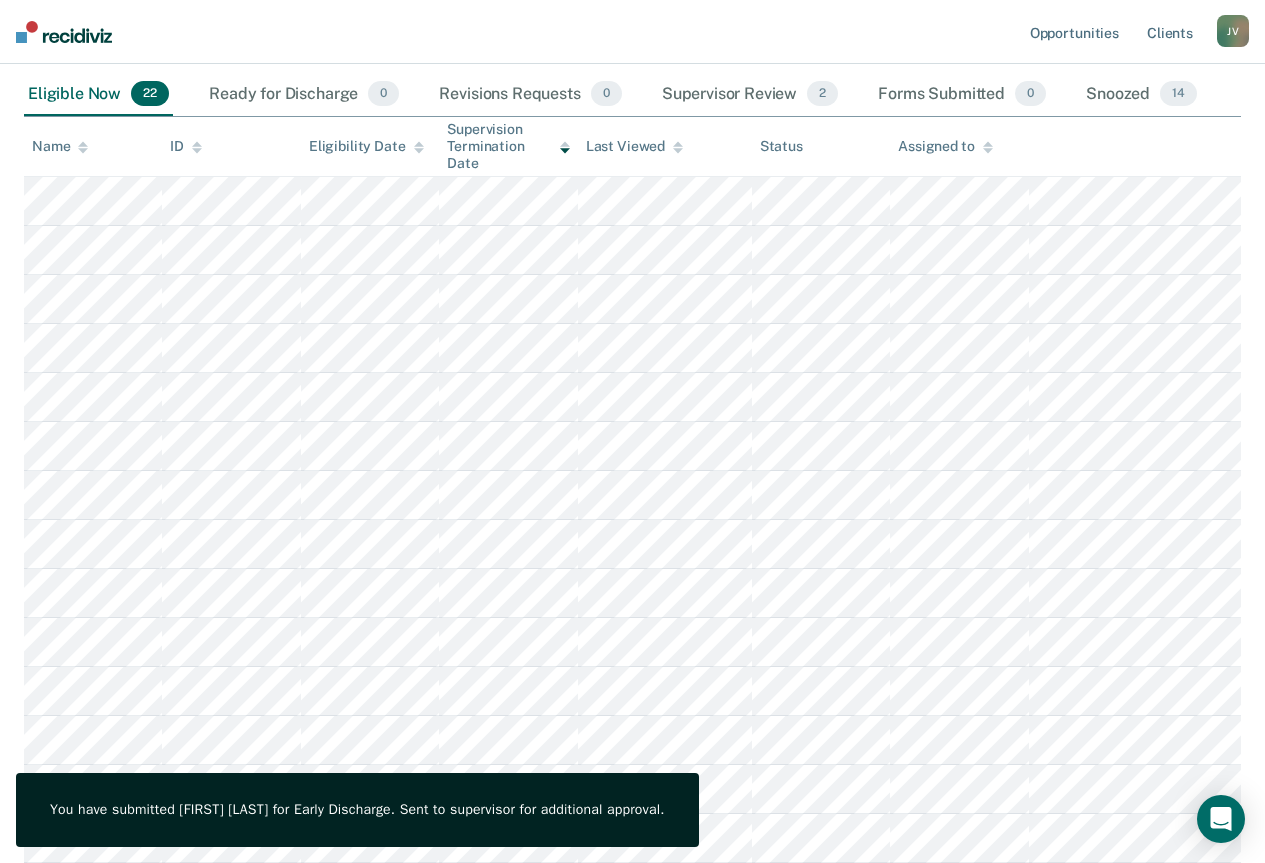 scroll, scrollTop: 0, scrollLeft: 0, axis: both 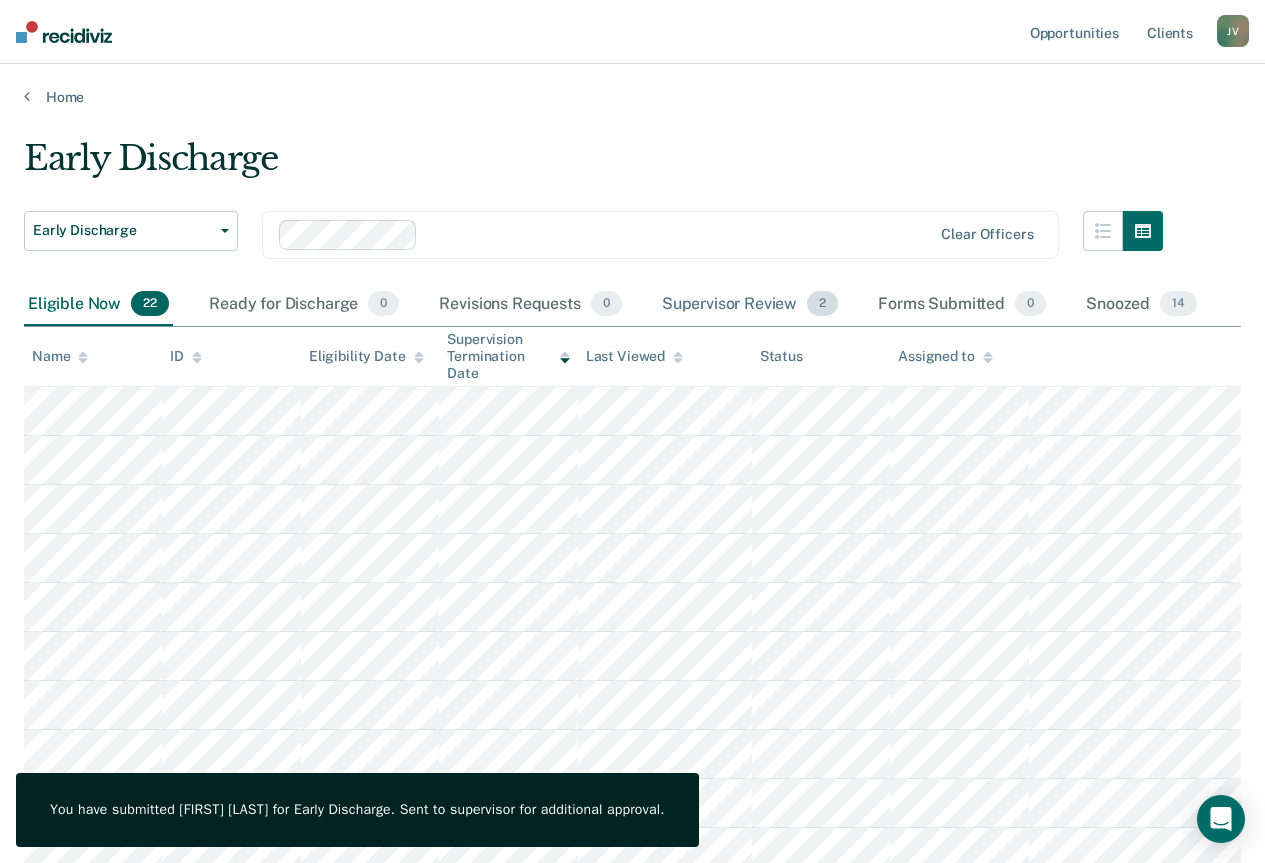 click on "Supervisor Review 2" at bounding box center [750, 305] 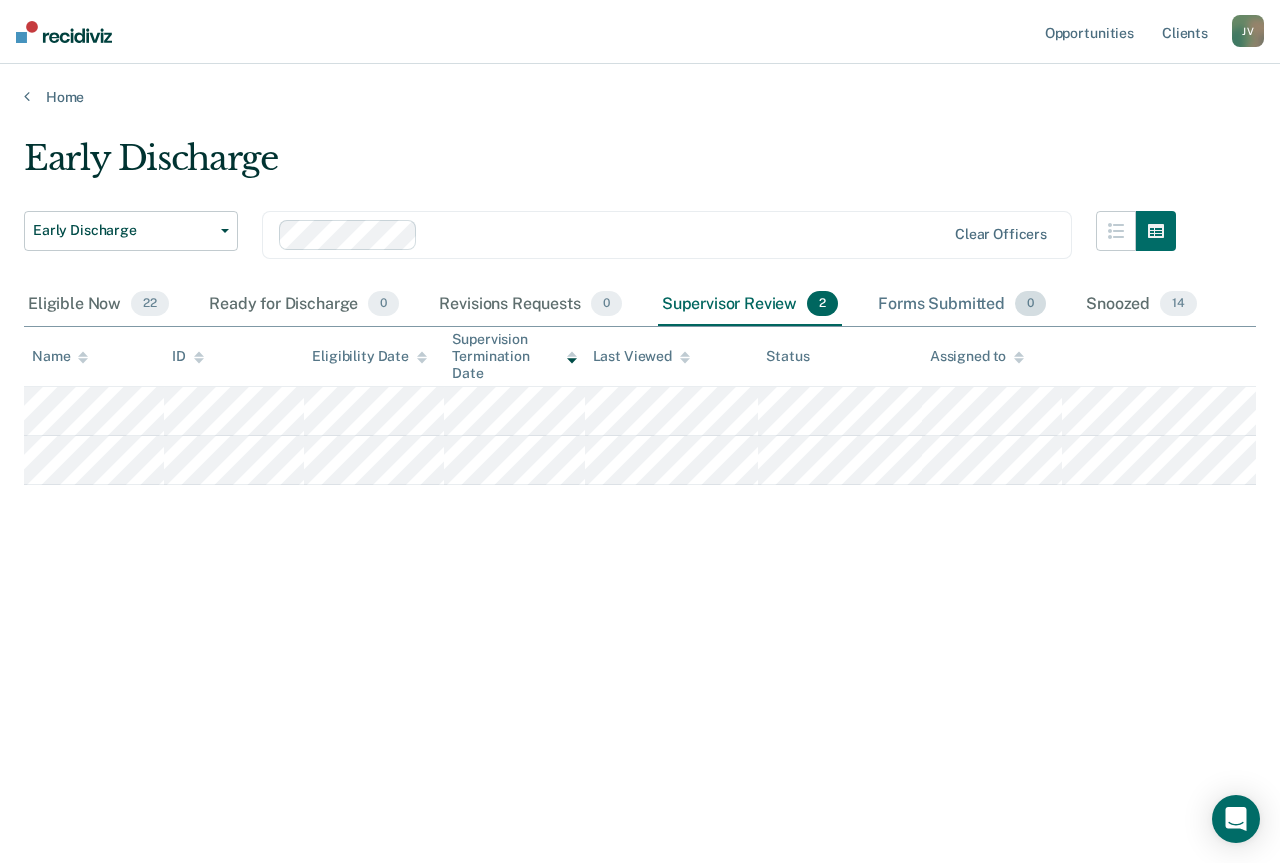 click on "Forms Submitted 0" at bounding box center [962, 305] 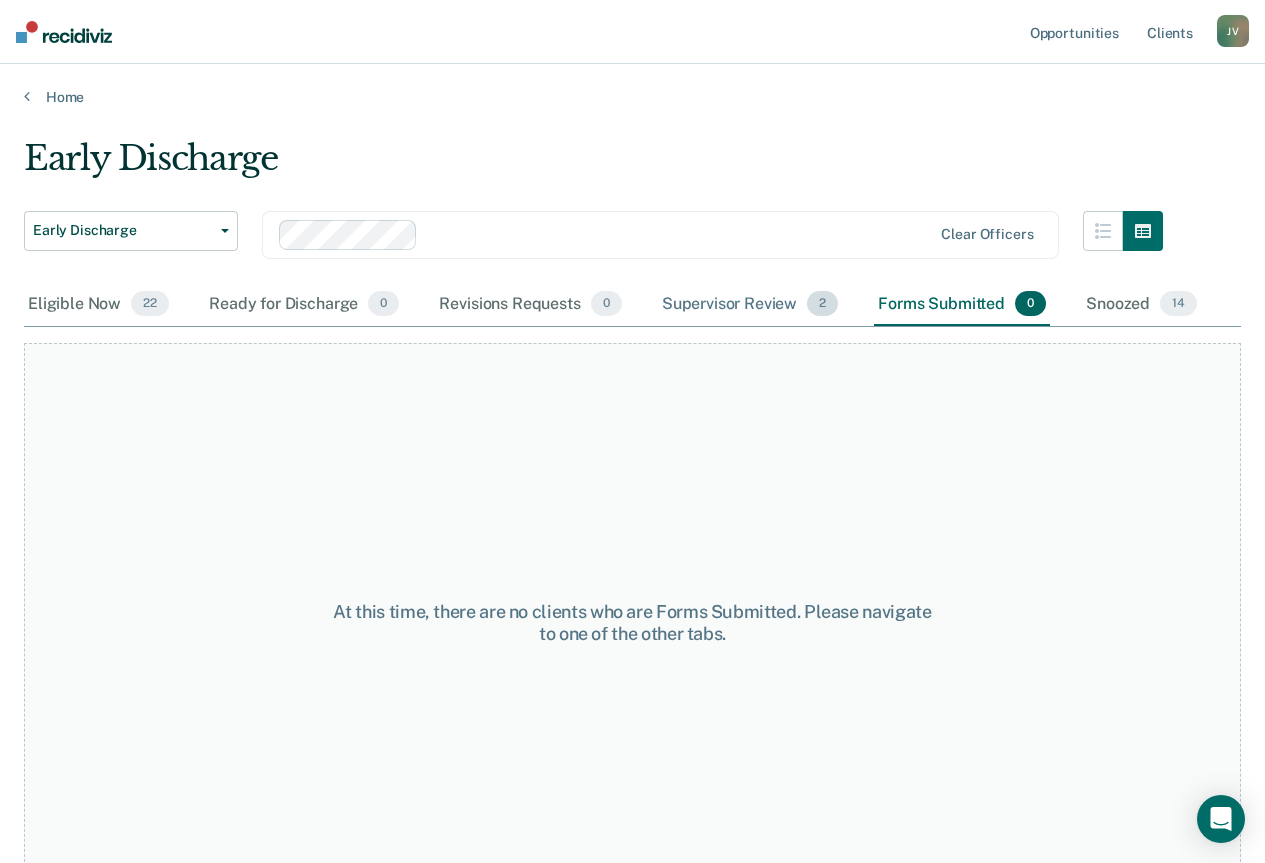 click on "Supervisor Review 2" at bounding box center [750, 305] 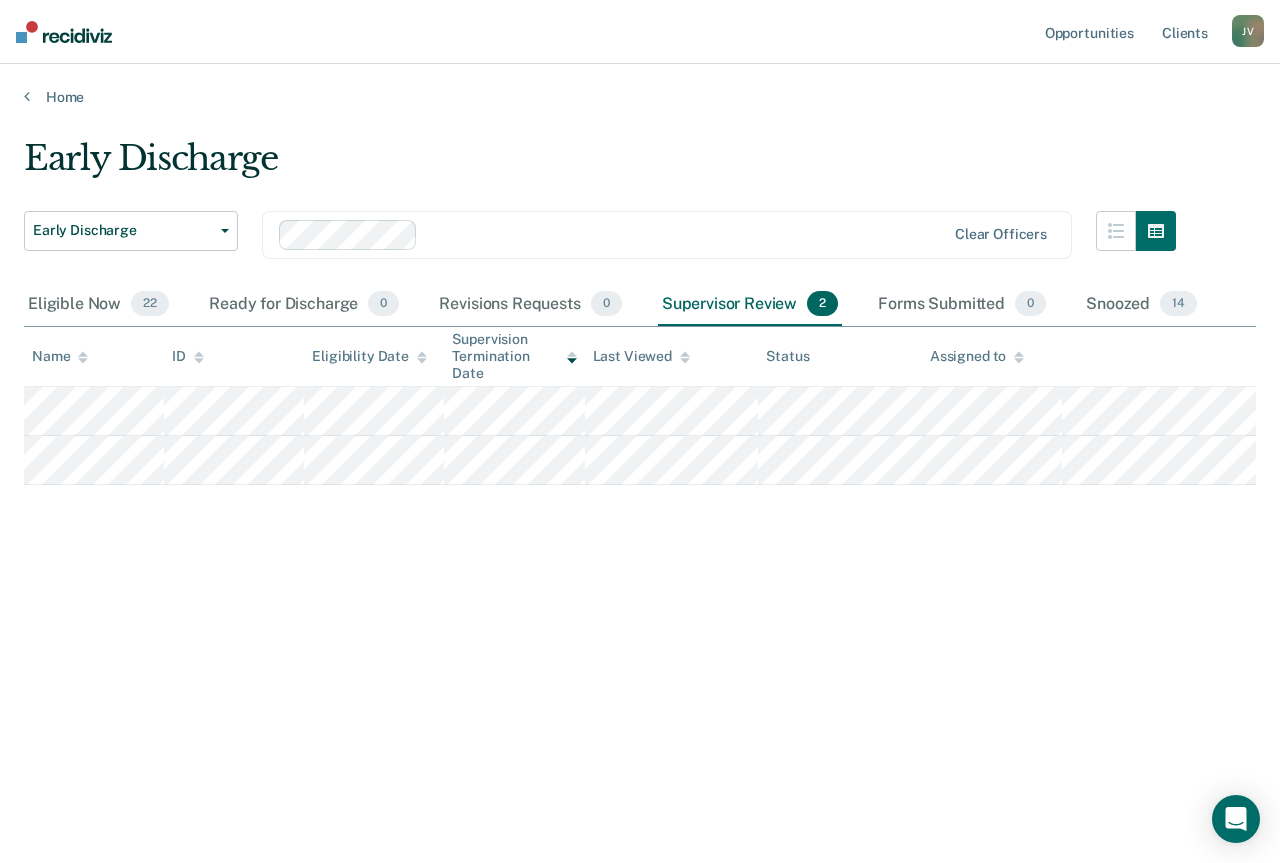 click on "Eligible Now 22" at bounding box center [98, 305] 